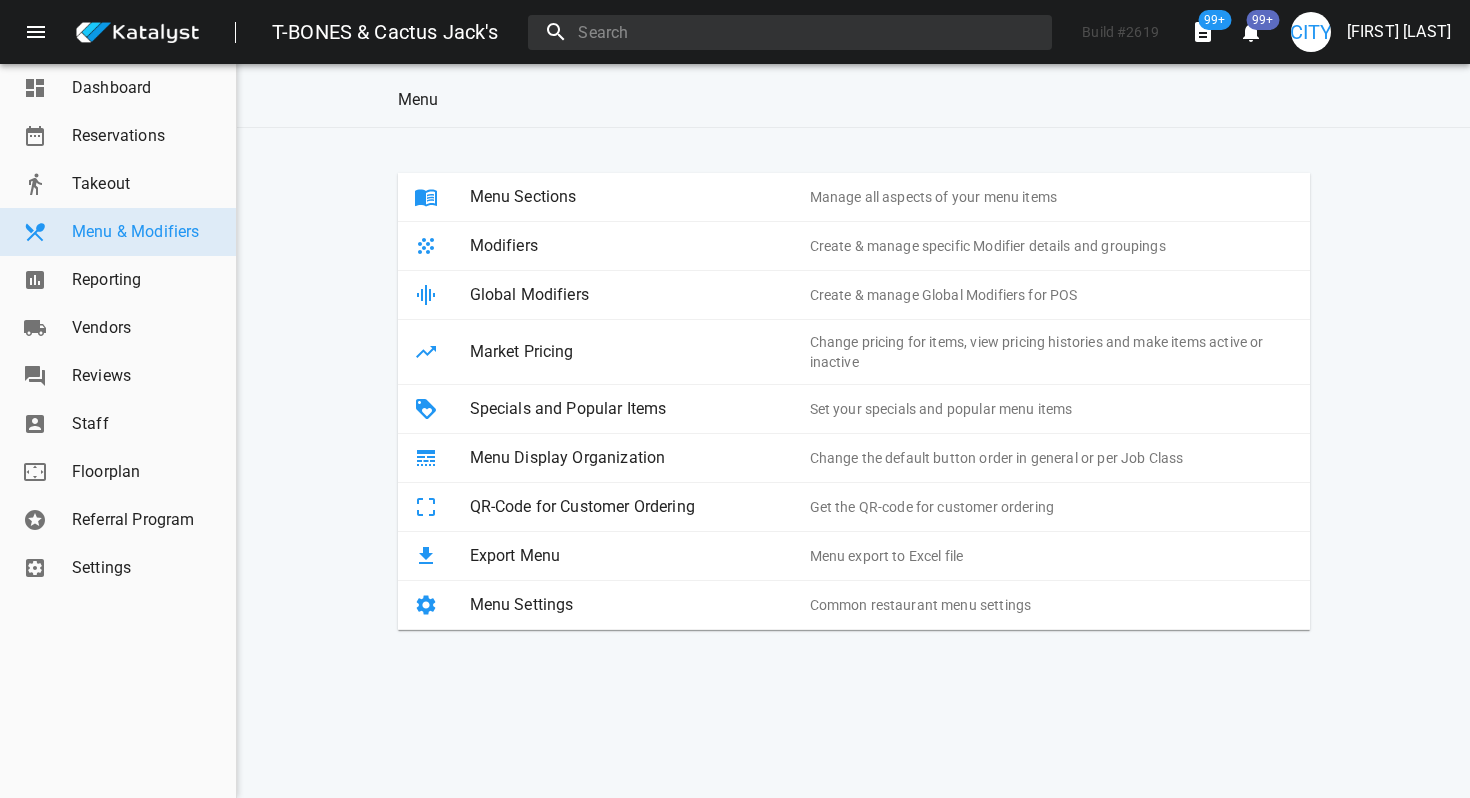 scroll, scrollTop: 0, scrollLeft: 0, axis: both 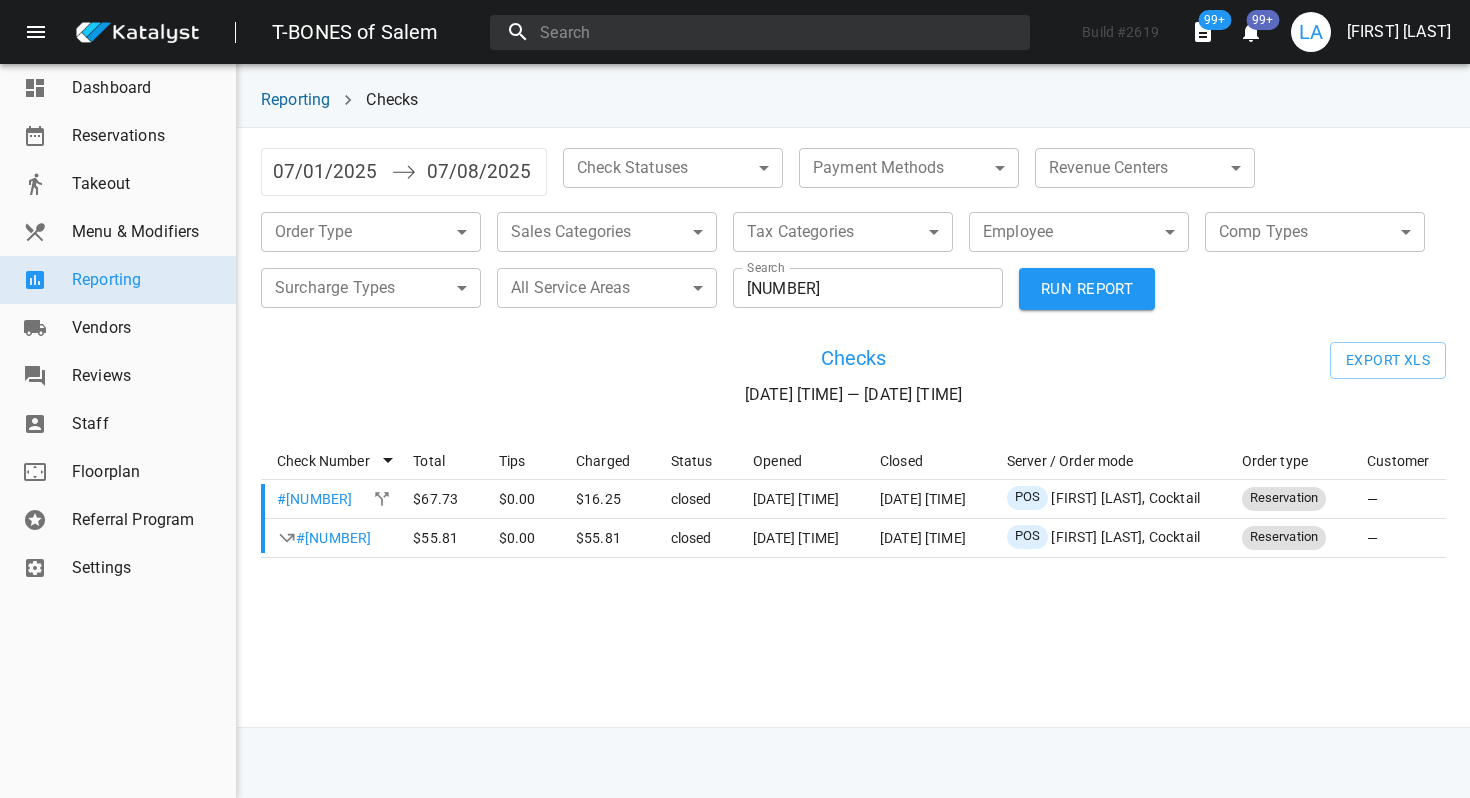 click on "Settings" at bounding box center (146, 568) 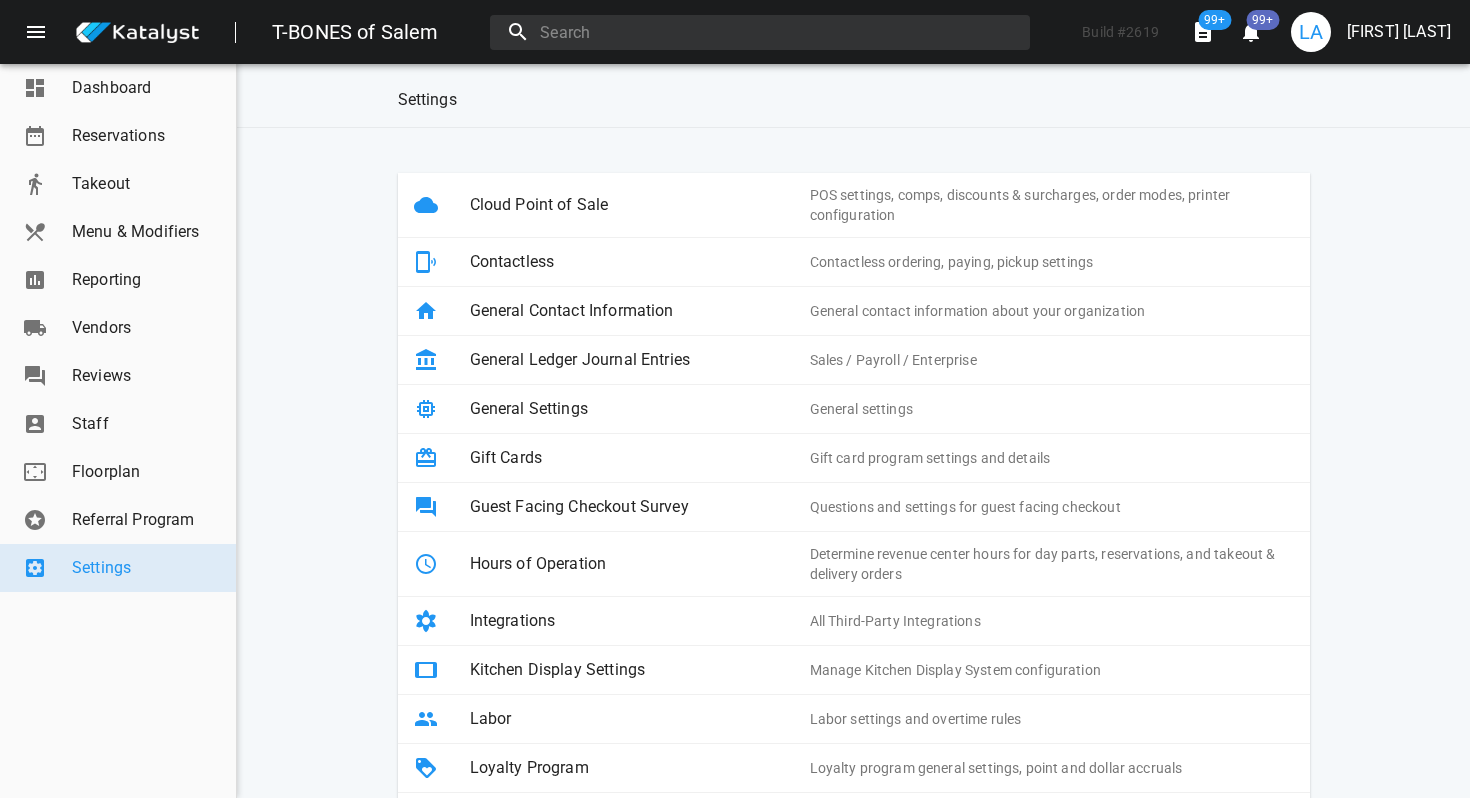 click on "Cloud Point of Sale" at bounding box center [640, 205] 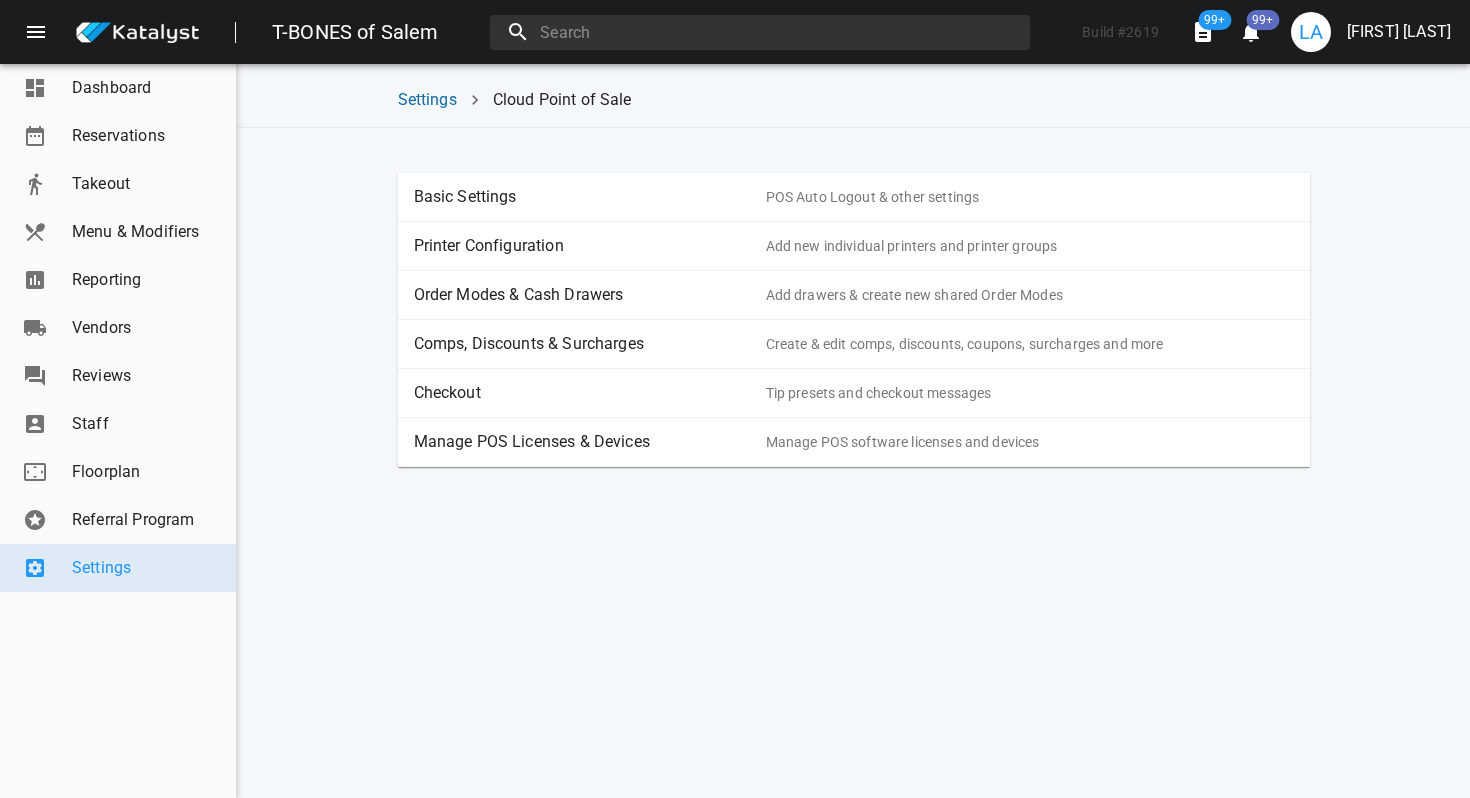 click on "Order Modes & Cash Drawers" at bounding box center [590, 295] 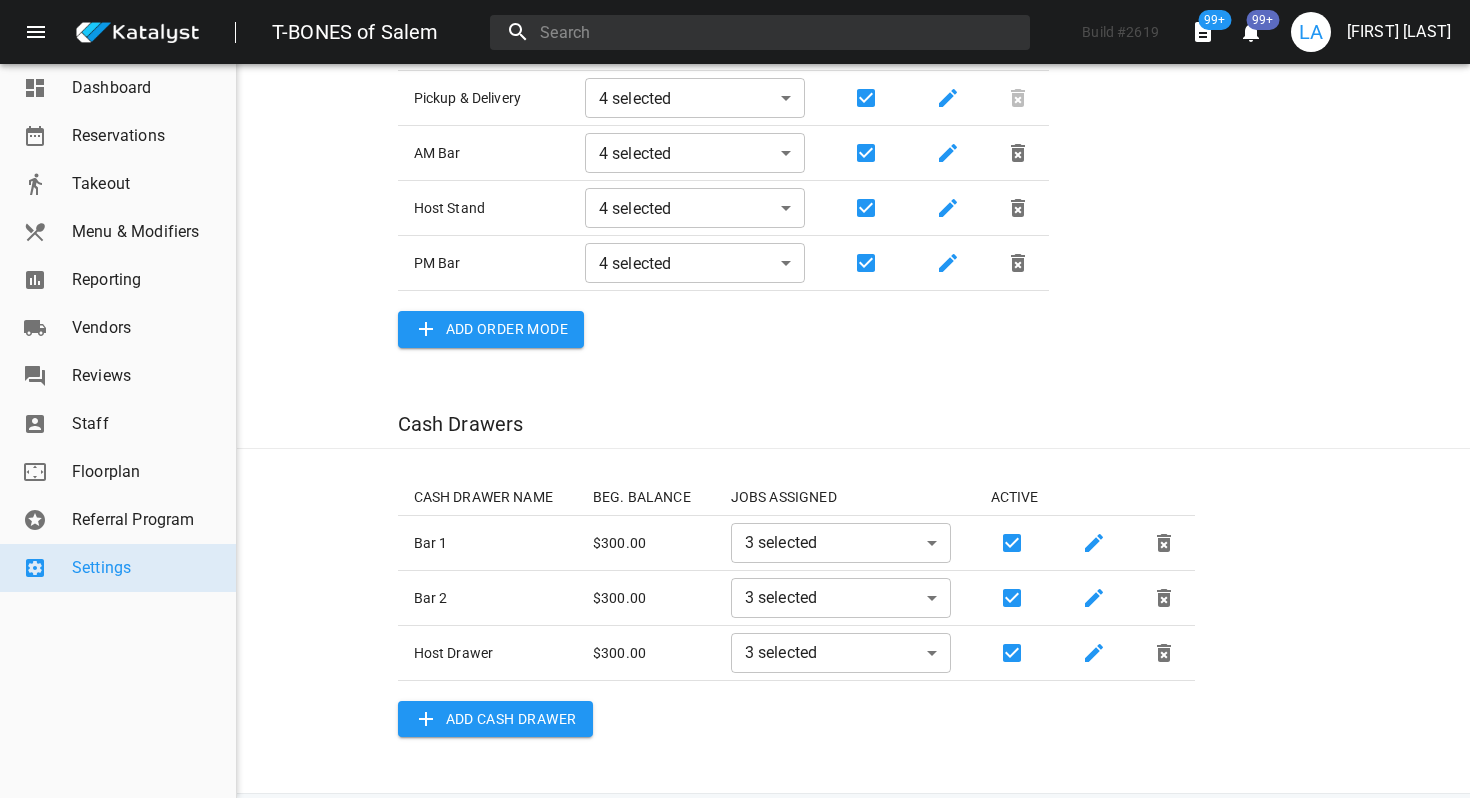 scroll, scrollTop: 241, scrollLeft: 0, axis: vertical 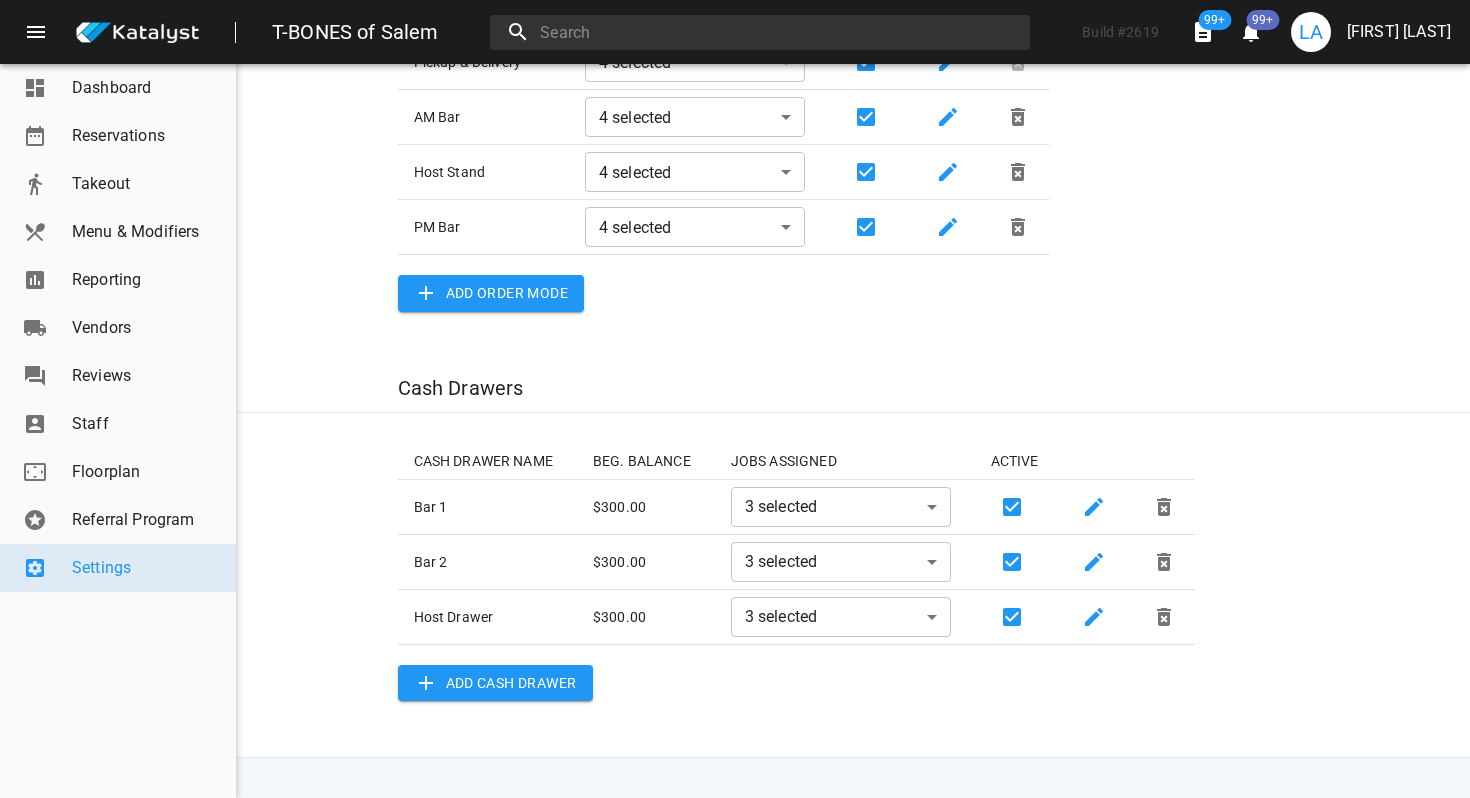 click on "T-BONES of Salem Build # [NUMBER] [NUMBER]+ [NUMBER]+ LA [FIRST] [LAST] Dashboard Reservations Takeout Menu & Modifiers Reporting Vendors Reviews Staff Floorplan Referral Program Settings Settings Cloud Point of Sale Order Modes & Cash Drawers Order Modes ORDER MODE NAME JOBS ASSIGNED ACTIVE Pickup & Delivery 4 selected [ID],[ID],[ID],[ID] AM Bar 4 selected [ID],[ID],[ID],[ID] Host Stand 4 selected [ID],[ID],[ID],[ID] PM Bar 4 selected [ID],[ID],[ID],[ID] Add ORDER MODE Cash Drawers CASH DRAWER NAME BEG. BALANCE JOBS ASSIGNED ACTIVE Bar 1 $ [NUMBER] 3 selected [ID],[ID],[ID] Bar 2 $ [NUMBER] 3 selected Host Drawer $ [NUMBER] 3 selected" at bounding box center (735, 399) 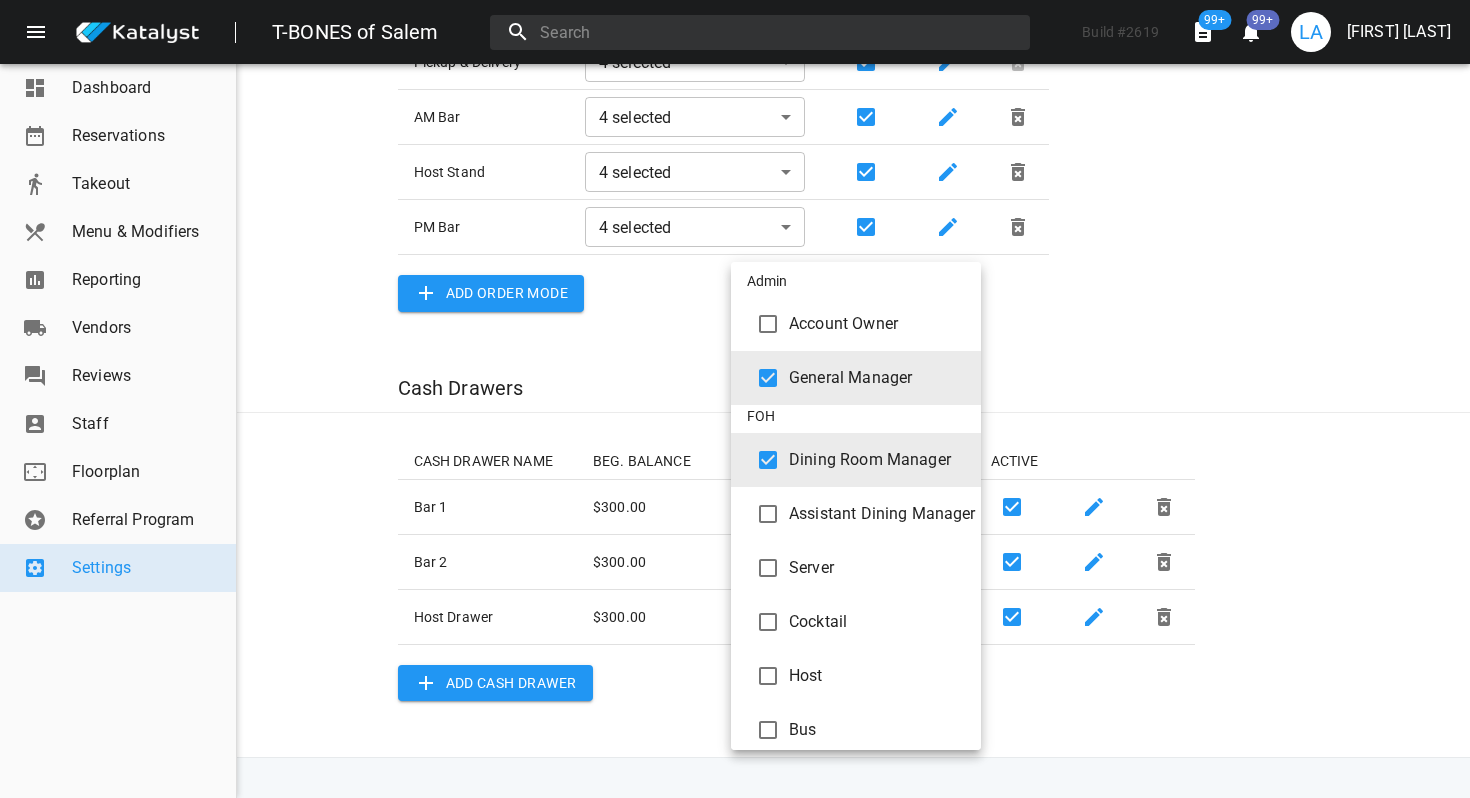scroll, scrollTop: 277, scrollLeft: 0, axis: vertical 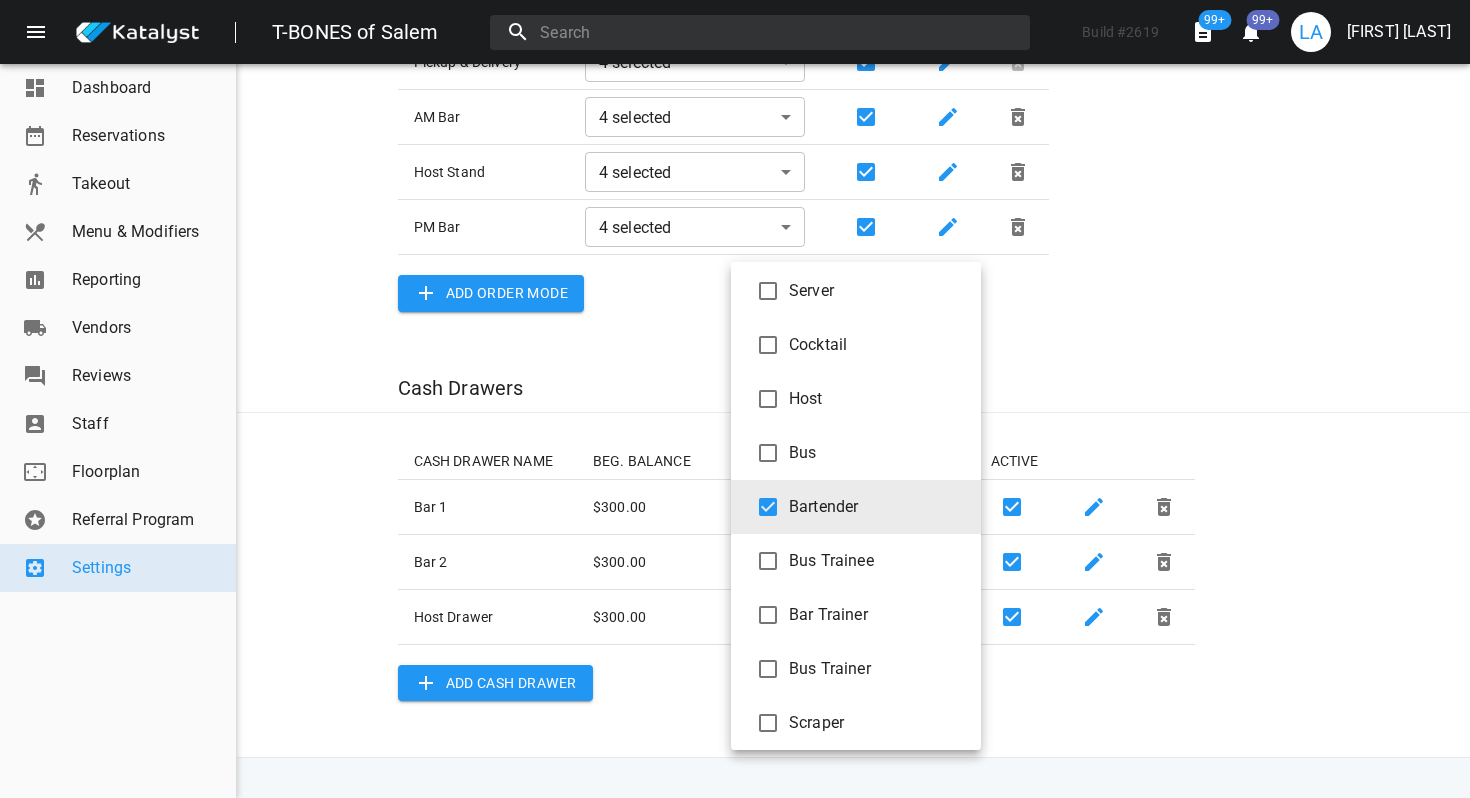 click at bounding box center [735, 399] 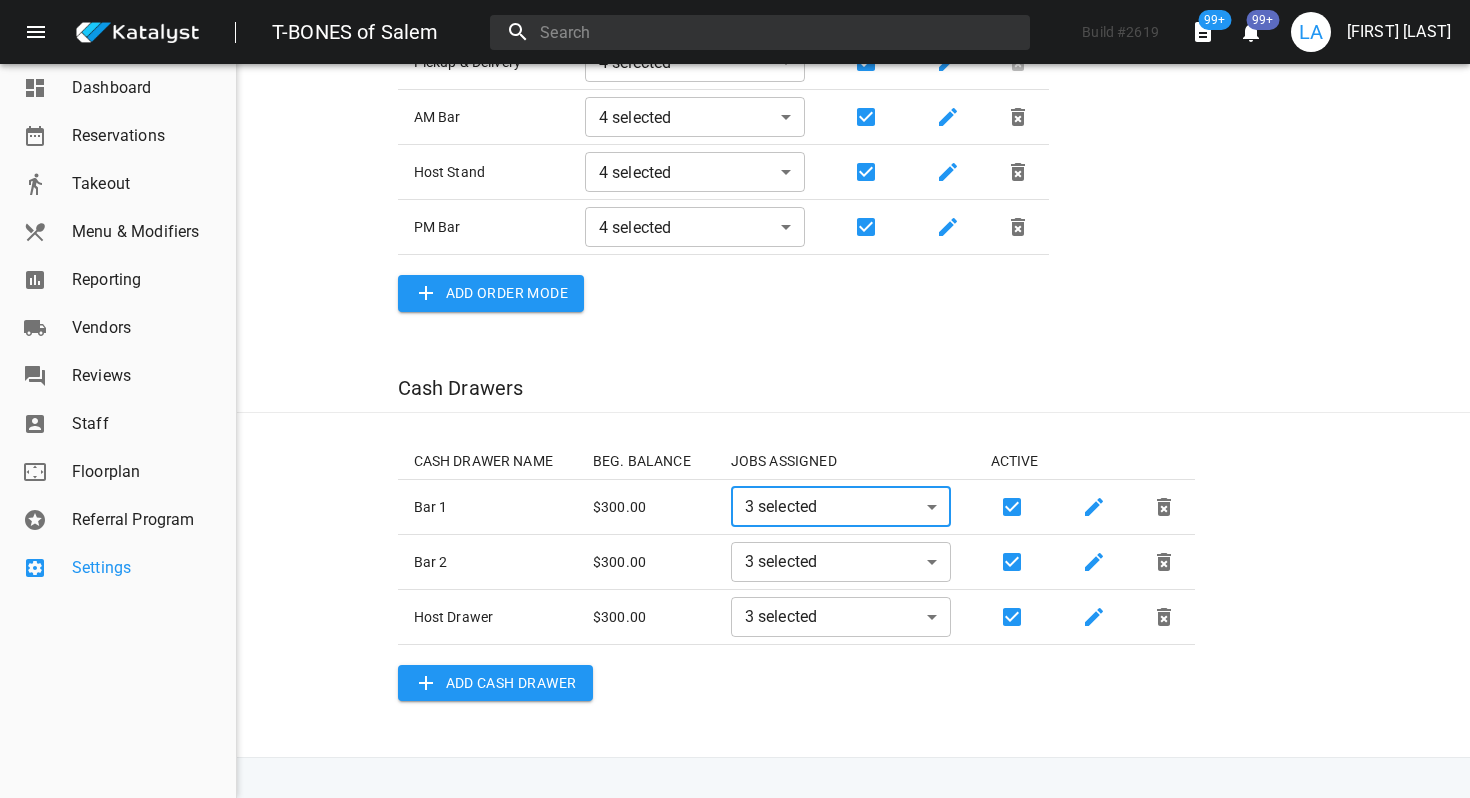 click on "Settings" at bounding box center [146, 568] 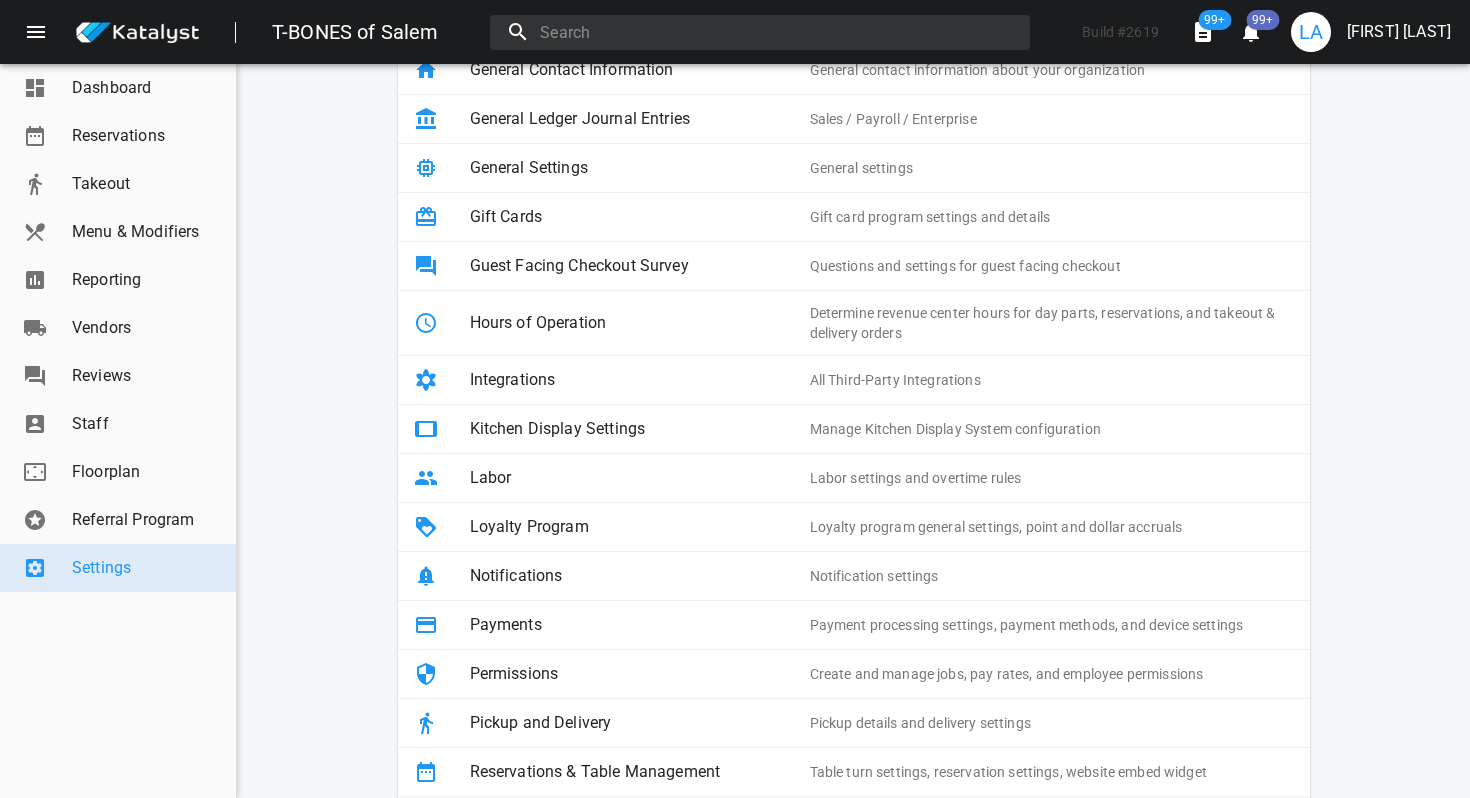 click on "General Settings" at bounding box center [640, 168] 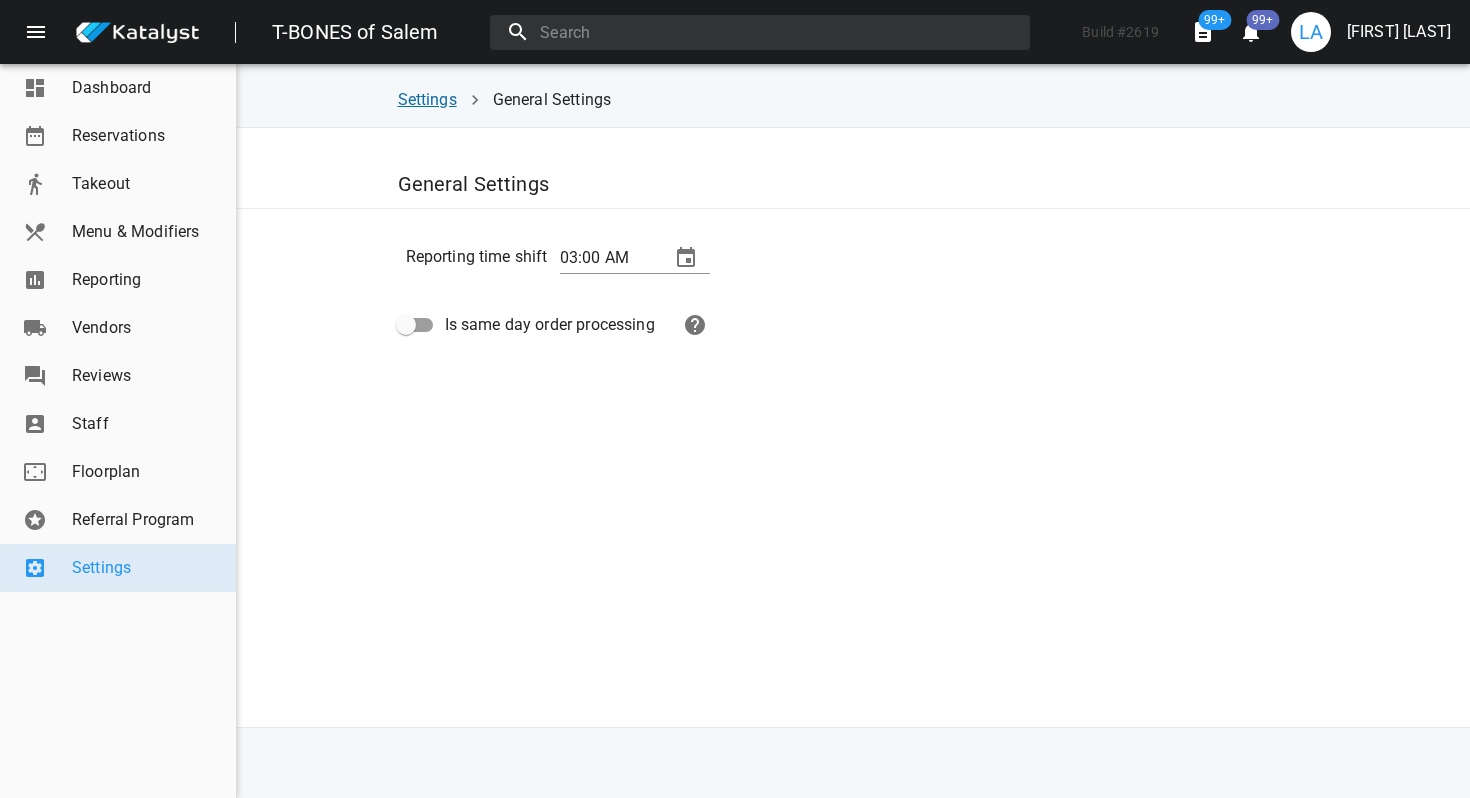 click on "Settings" at bounding box center [427, 99] 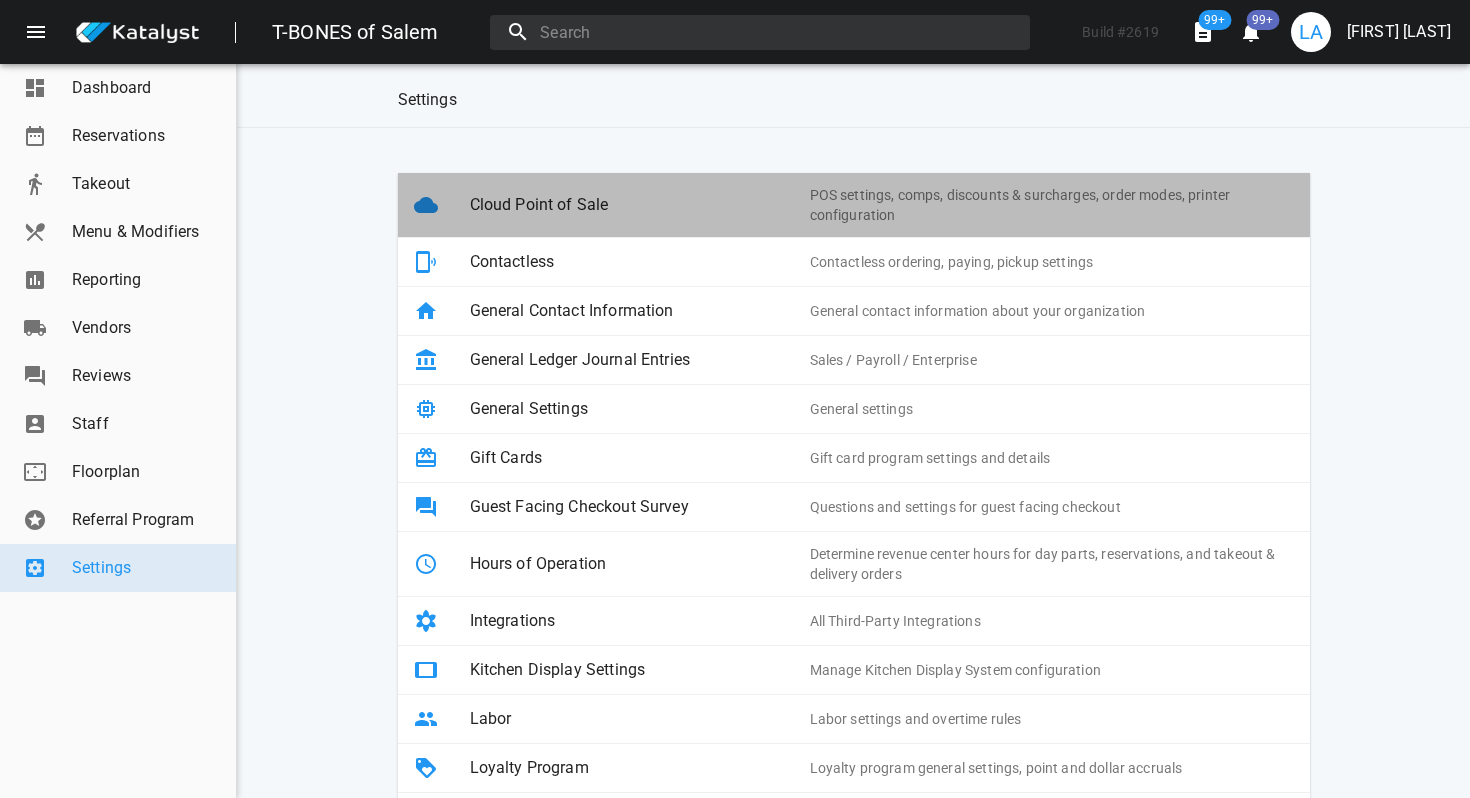 click on "Cloud Point of Sale" at bounding box center (640, 205) 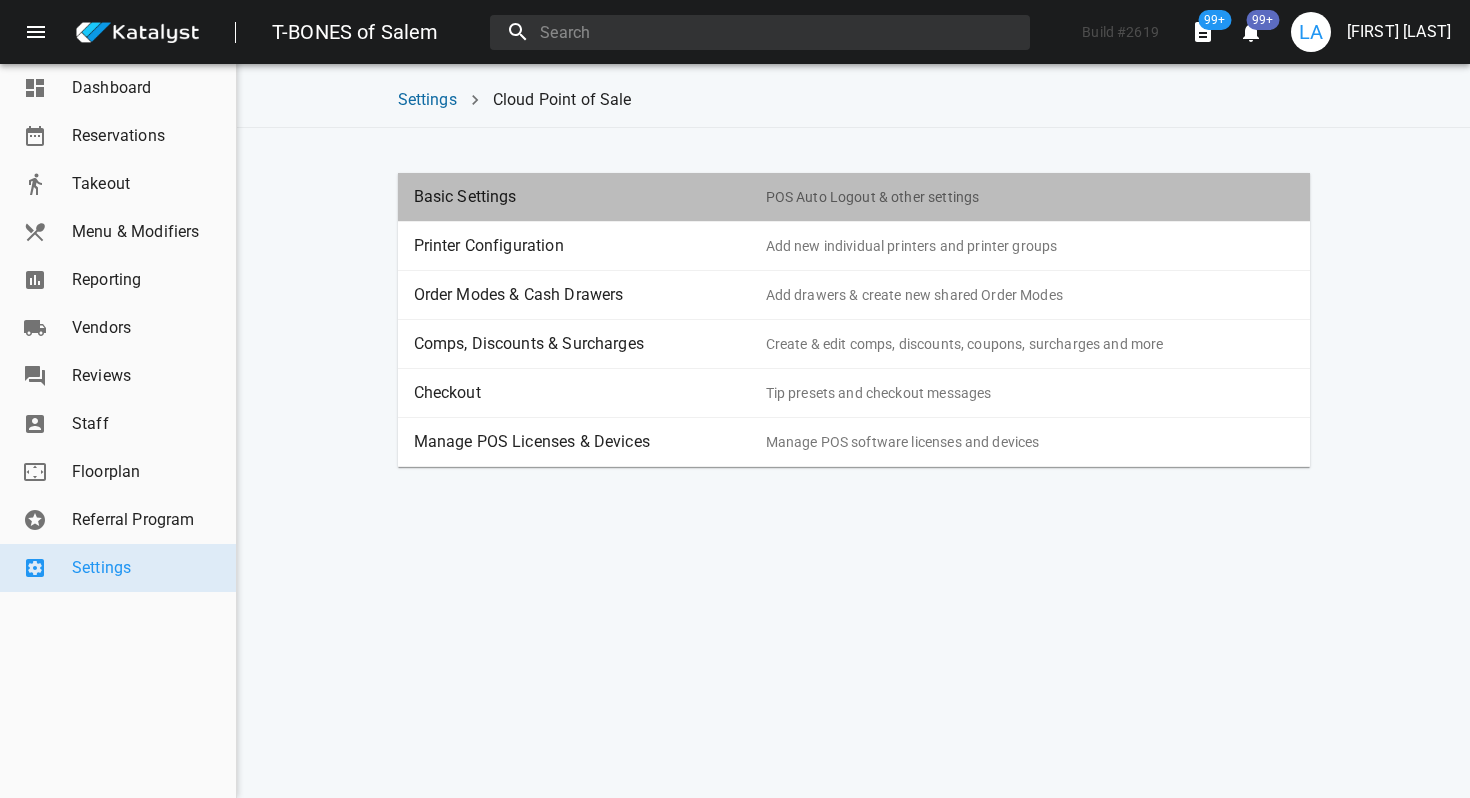 click on "Basic Settings" at bounding box center (590, 197) 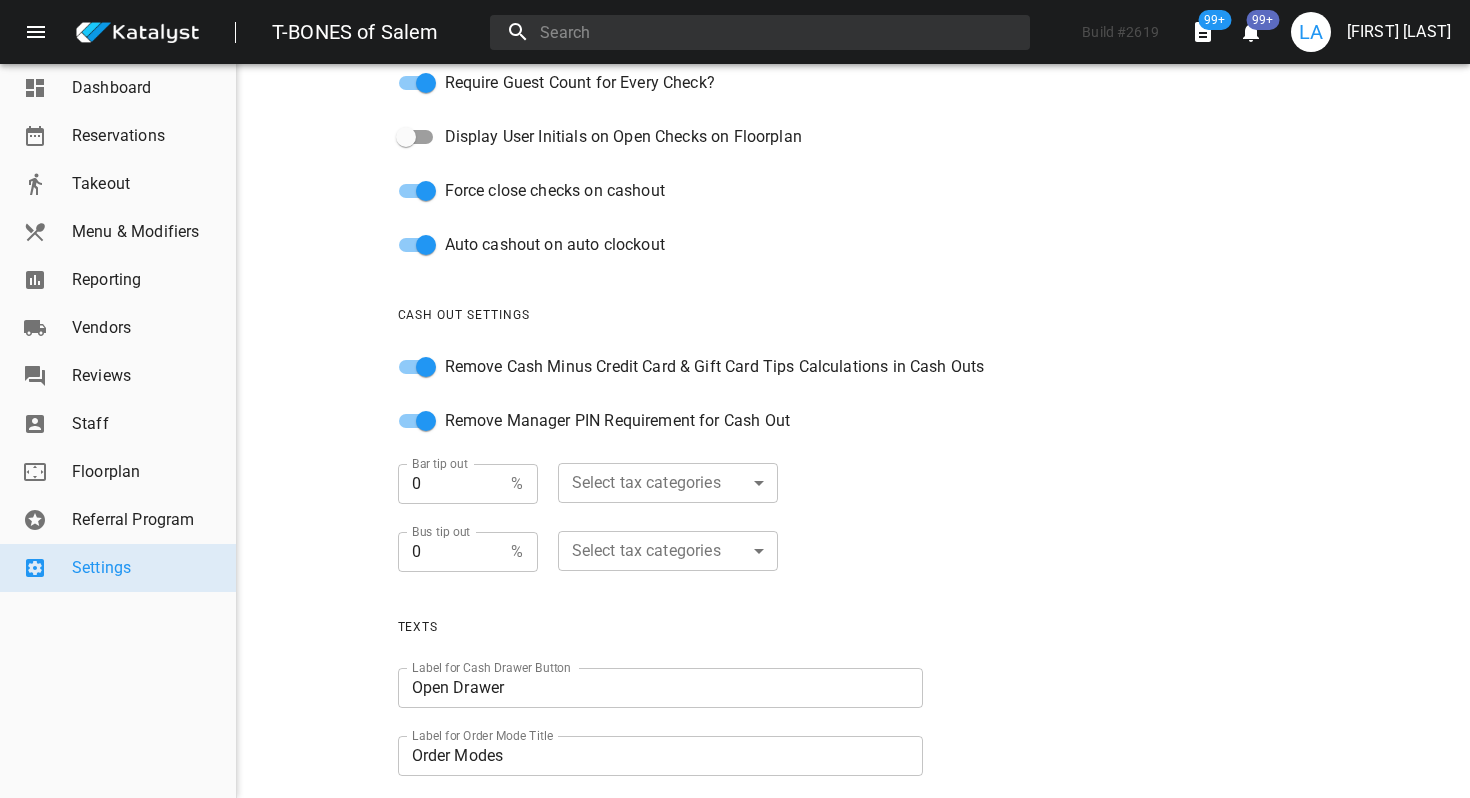 scroll, scrollTop: 0, scrollLeft: 0, axis: both 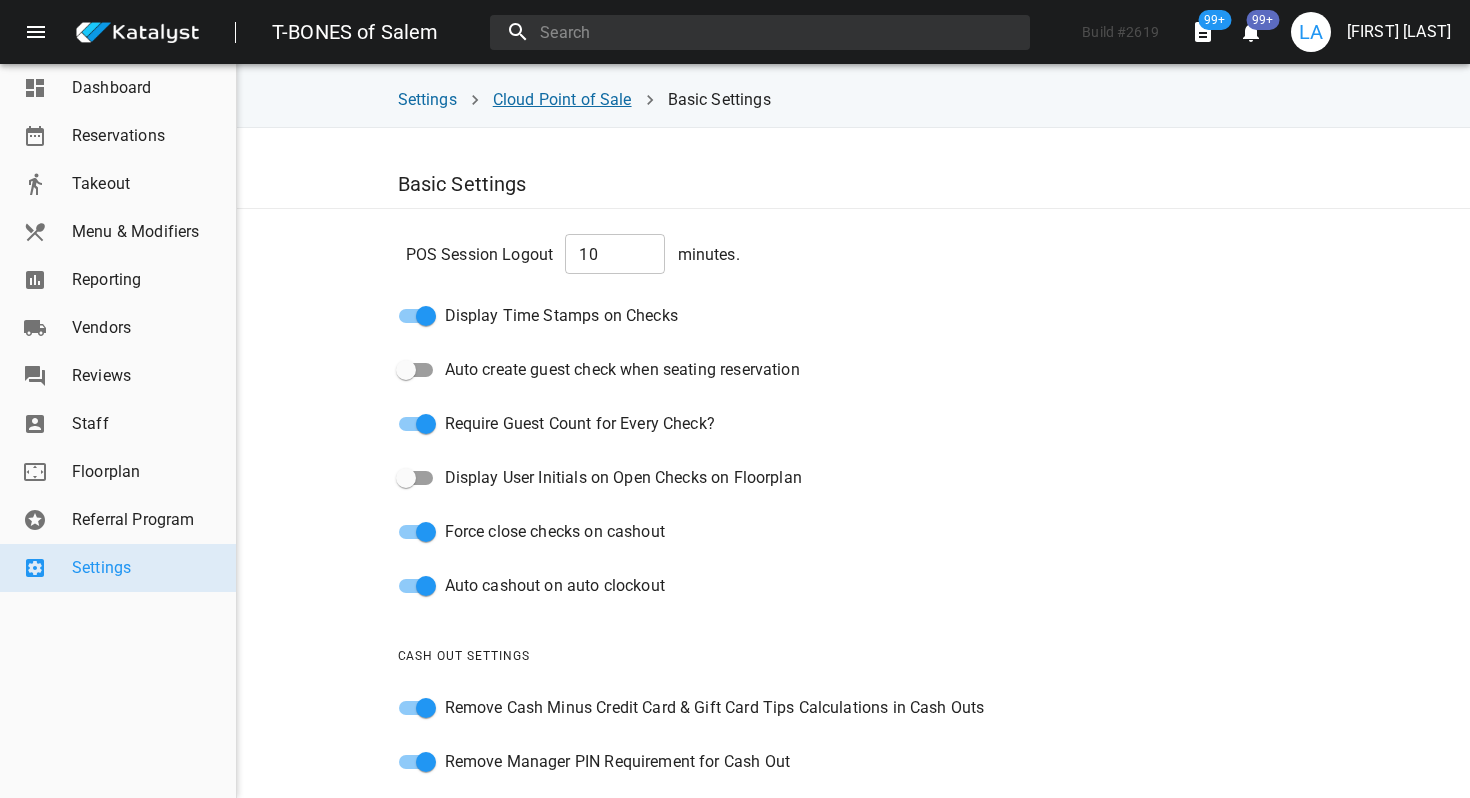 click on "Cloud Point of Sale" at bounding box center (562, 99) 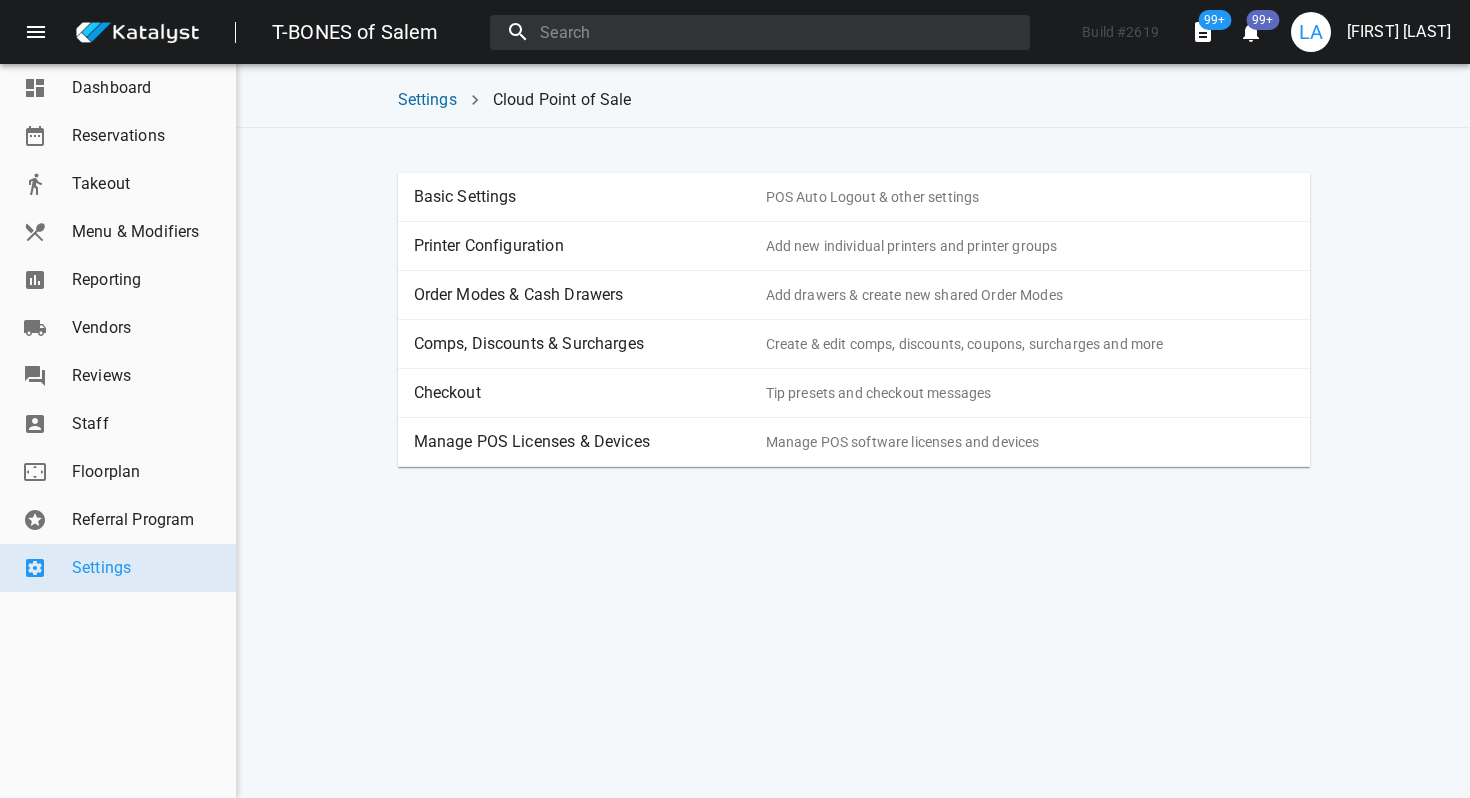 click on "Checkout" at bounding box center [590, 393] 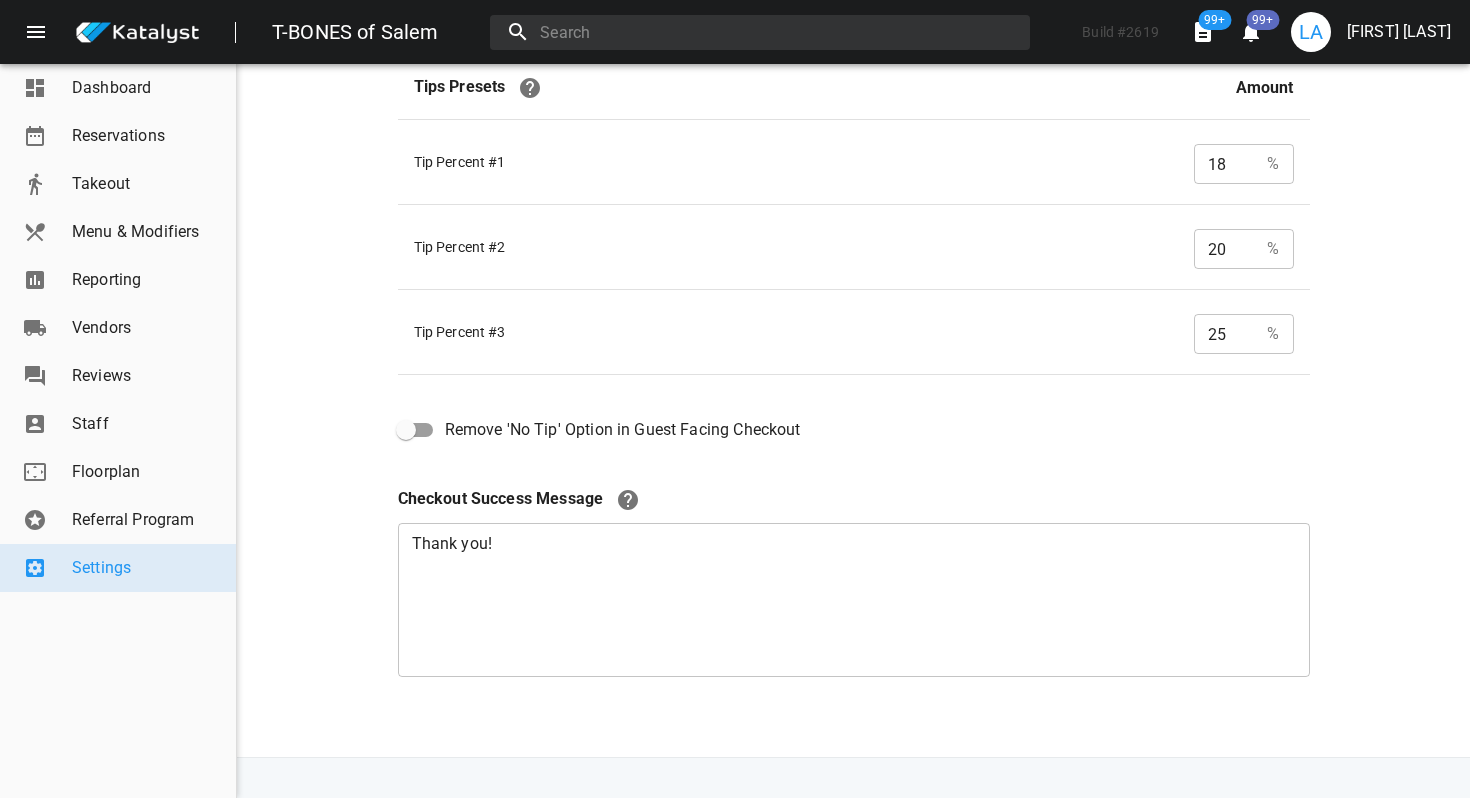 scroll, scrollTop: 0, scrollLeft: 0, axis: both 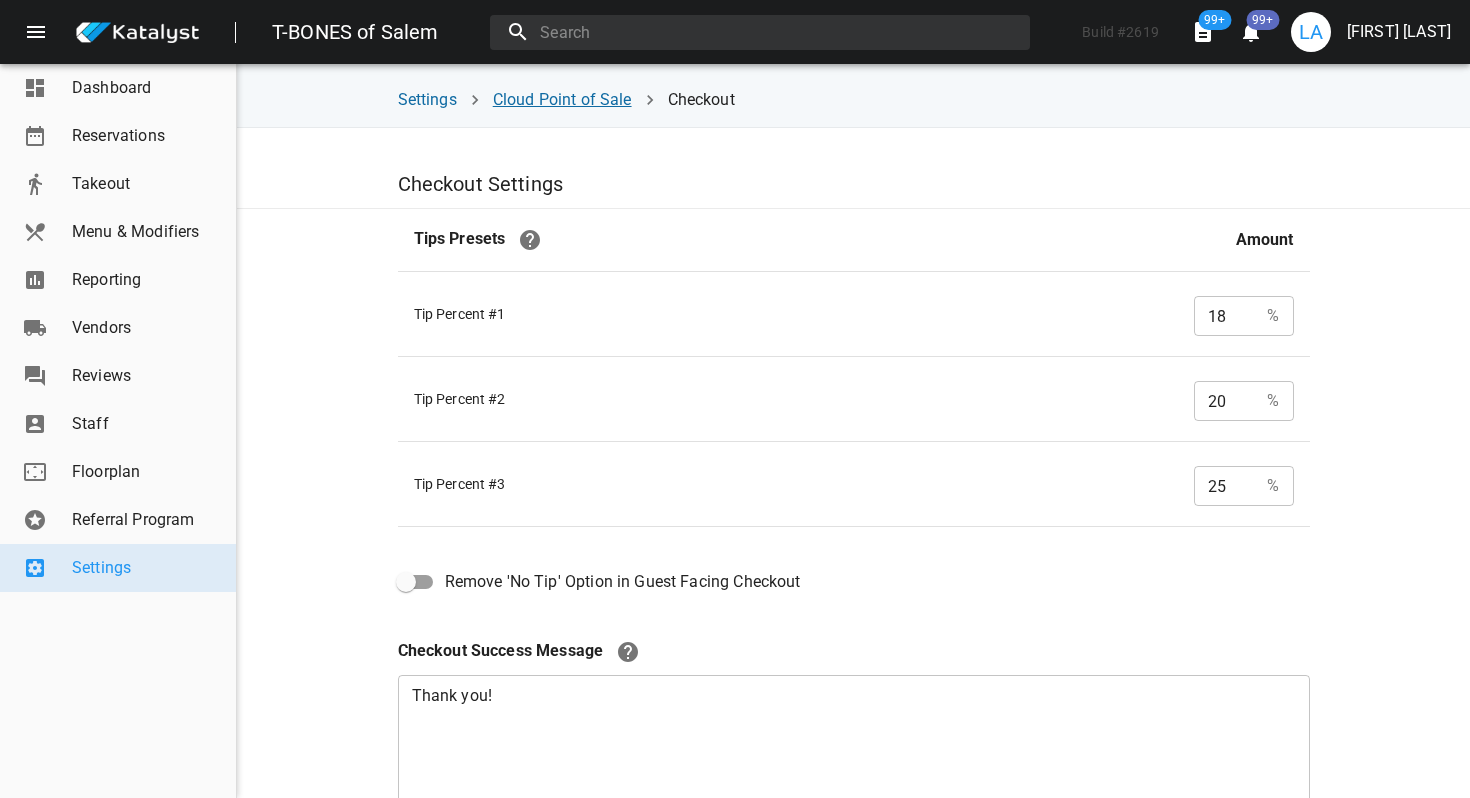 click on "Cloud Point of Sale" at bounding box center (562, 99) 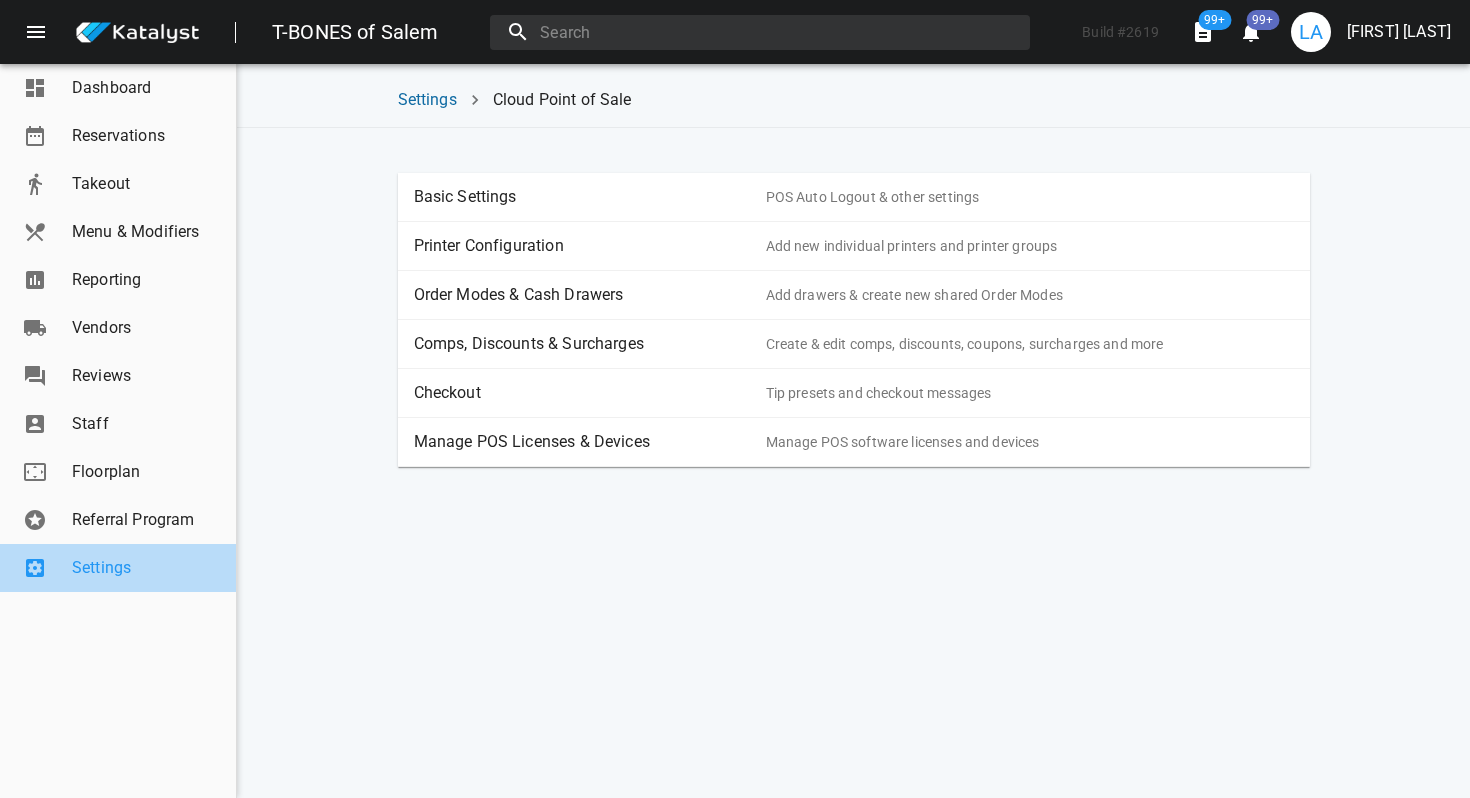 click on "Settings" at bounding box center [146, 568] 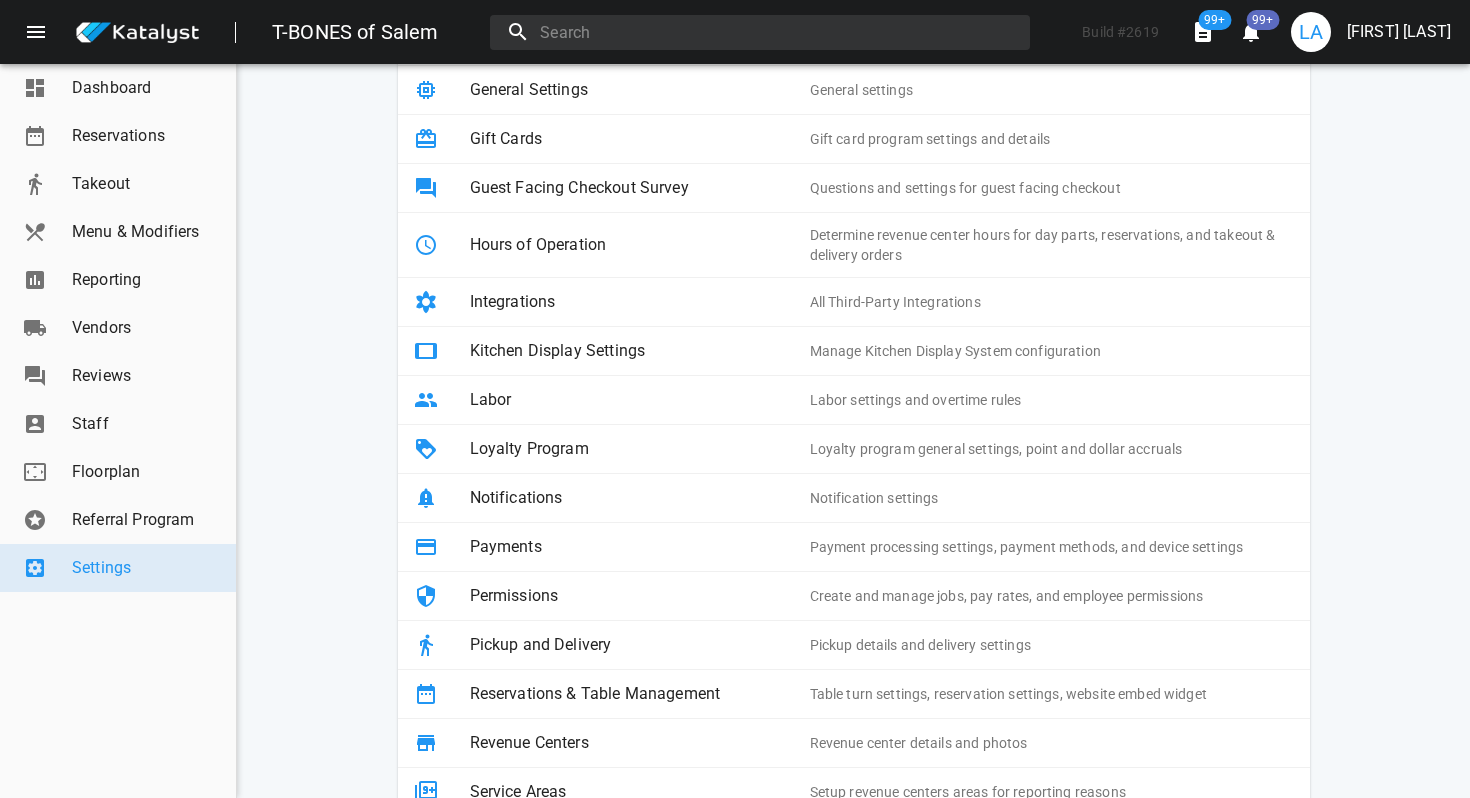 scroll, scrollTop: 320, scrollLeft: 0, axis: vertical 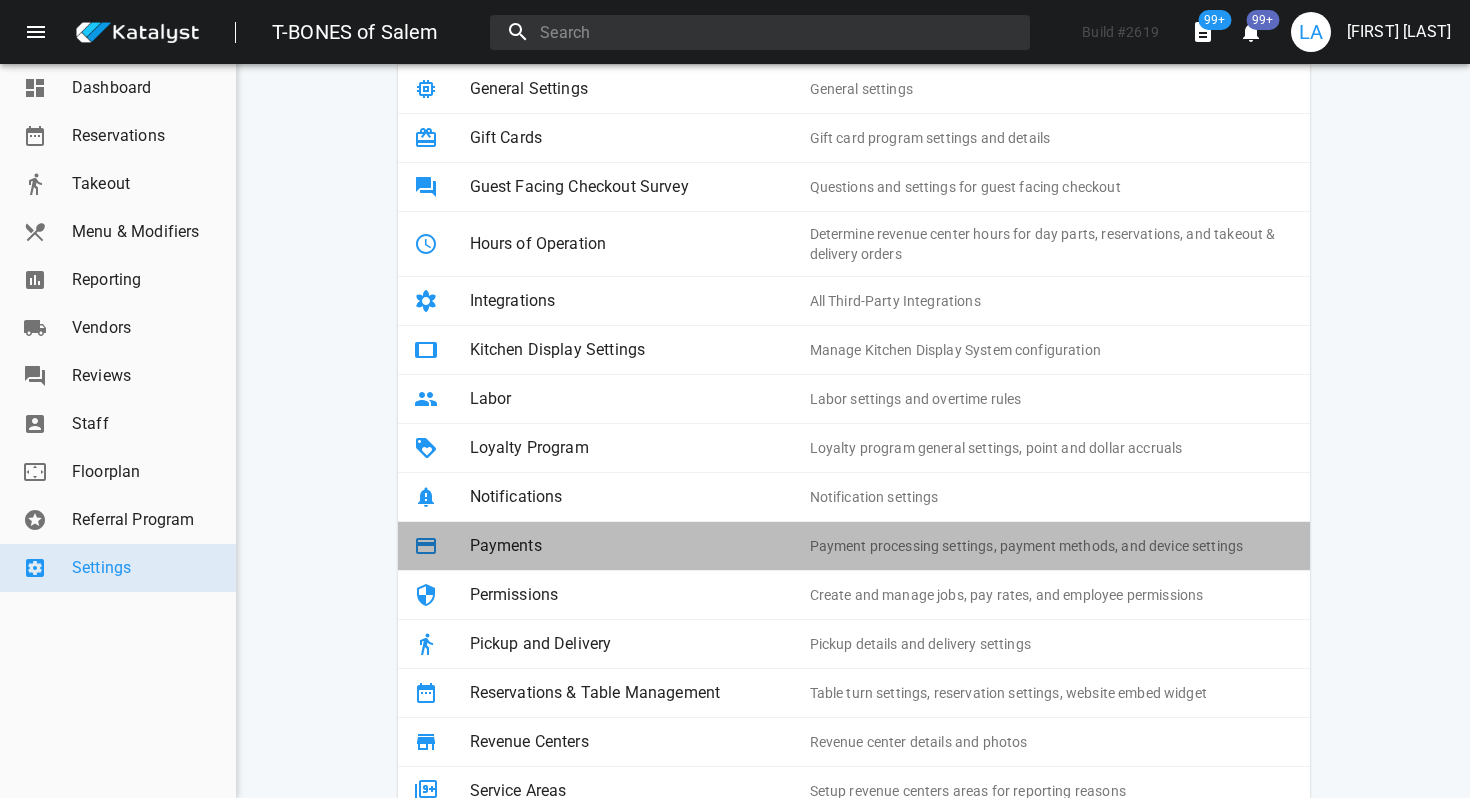 click on "Payments" at bounding box center [640, 546] 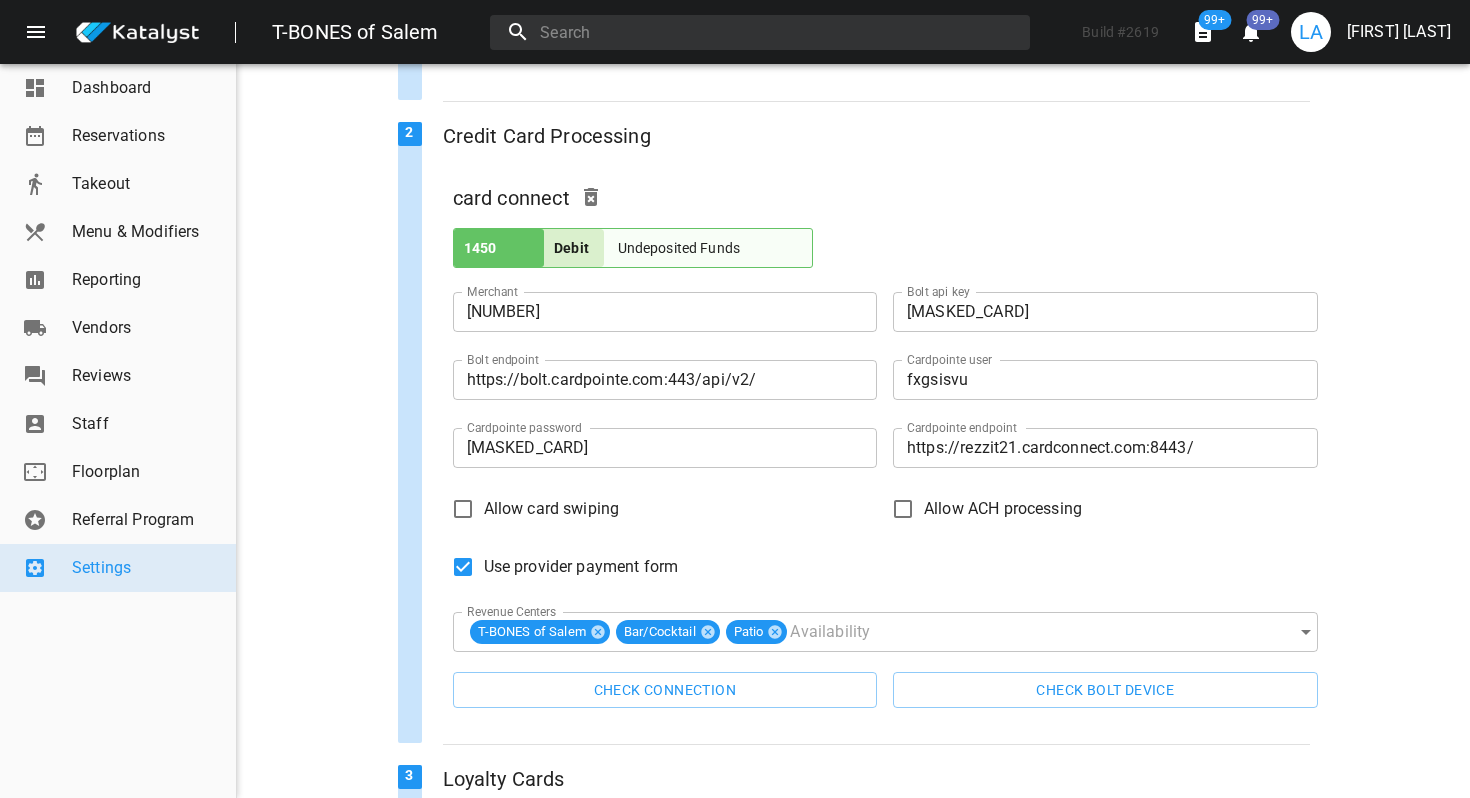 scroll, scrollTop: 0, scrollLeft: 0, axis: both 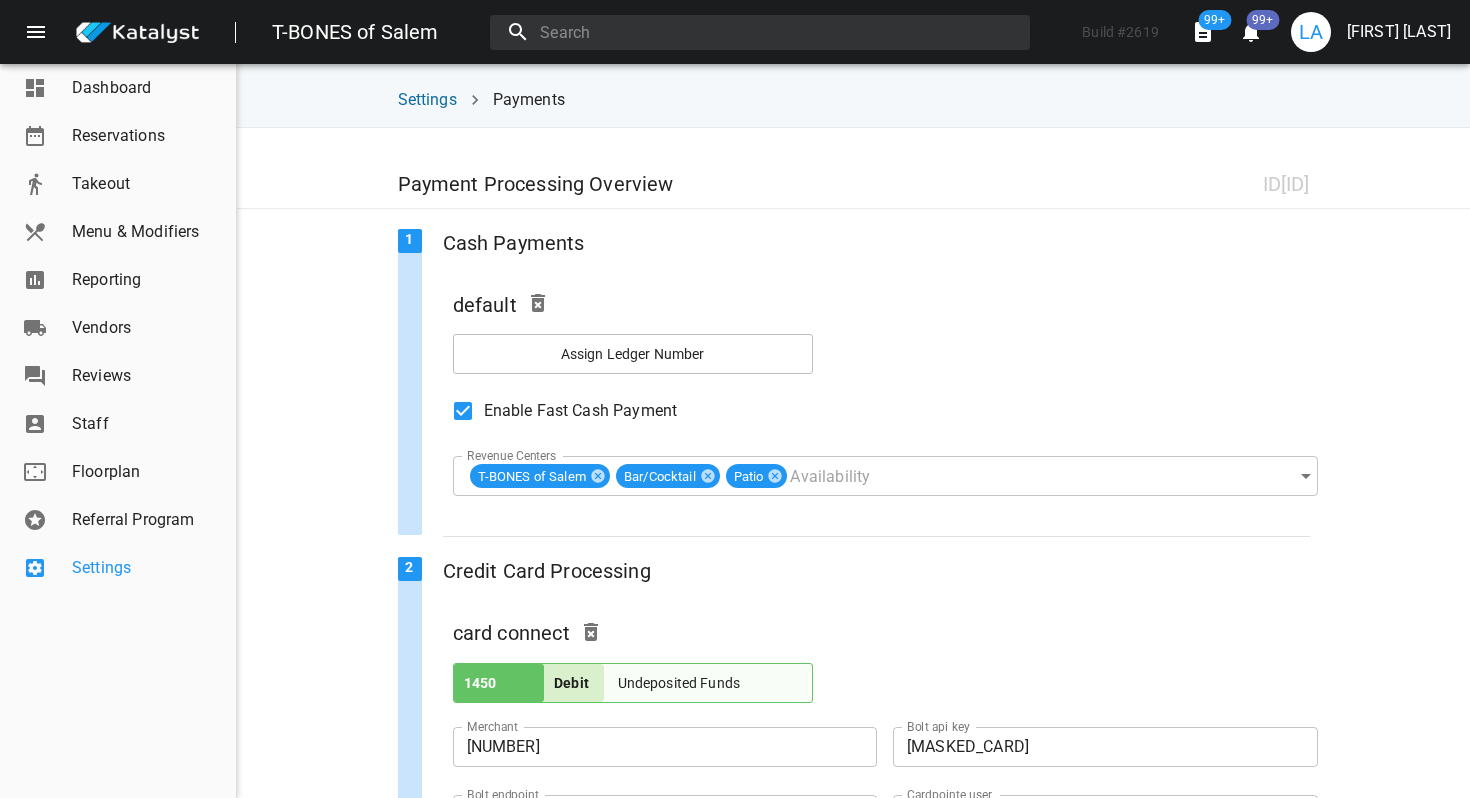 click on "Settings" at bounding box center (146, 568) 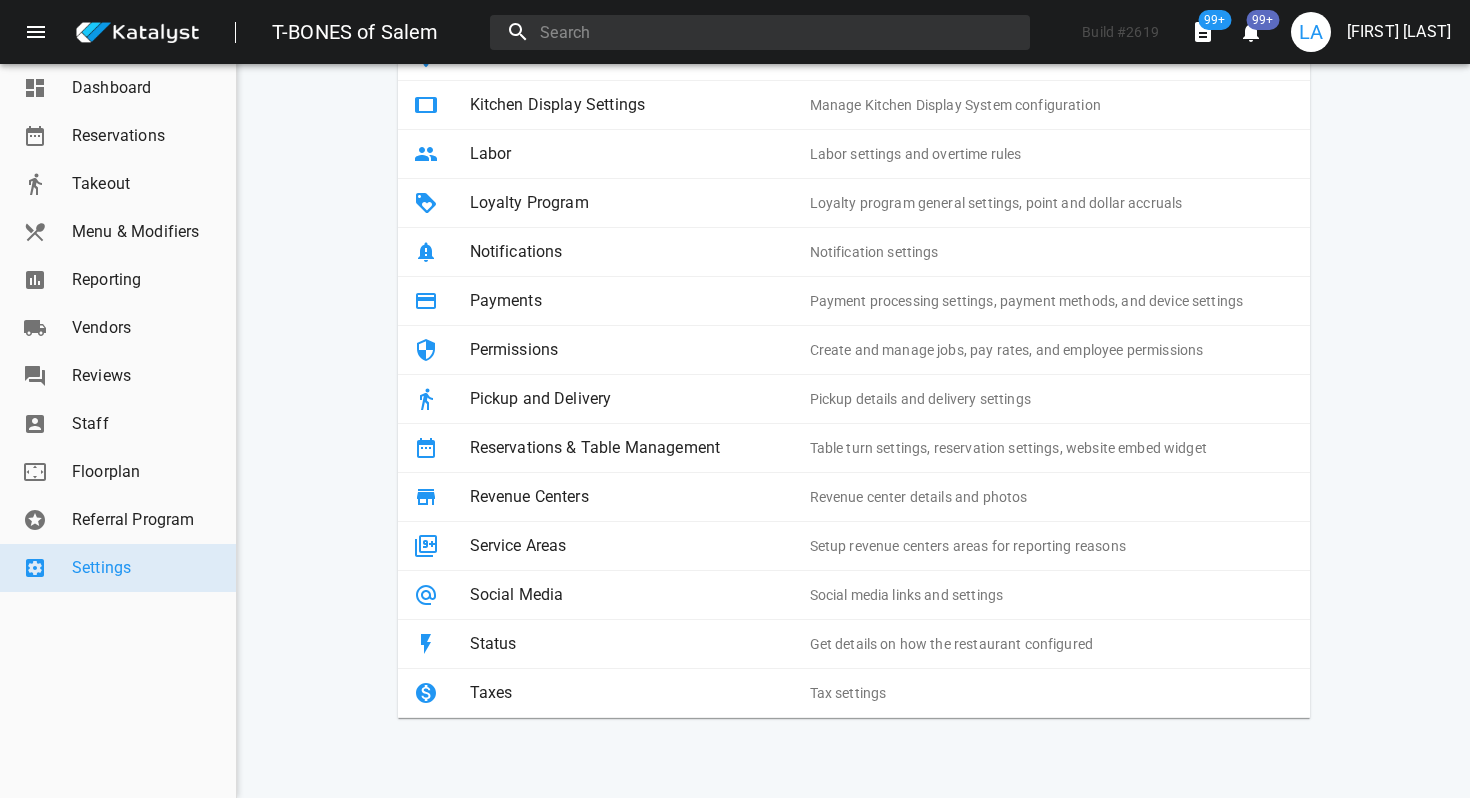 scroll, scrollTop: 558, scrollLeft: 0, axis: vertical 